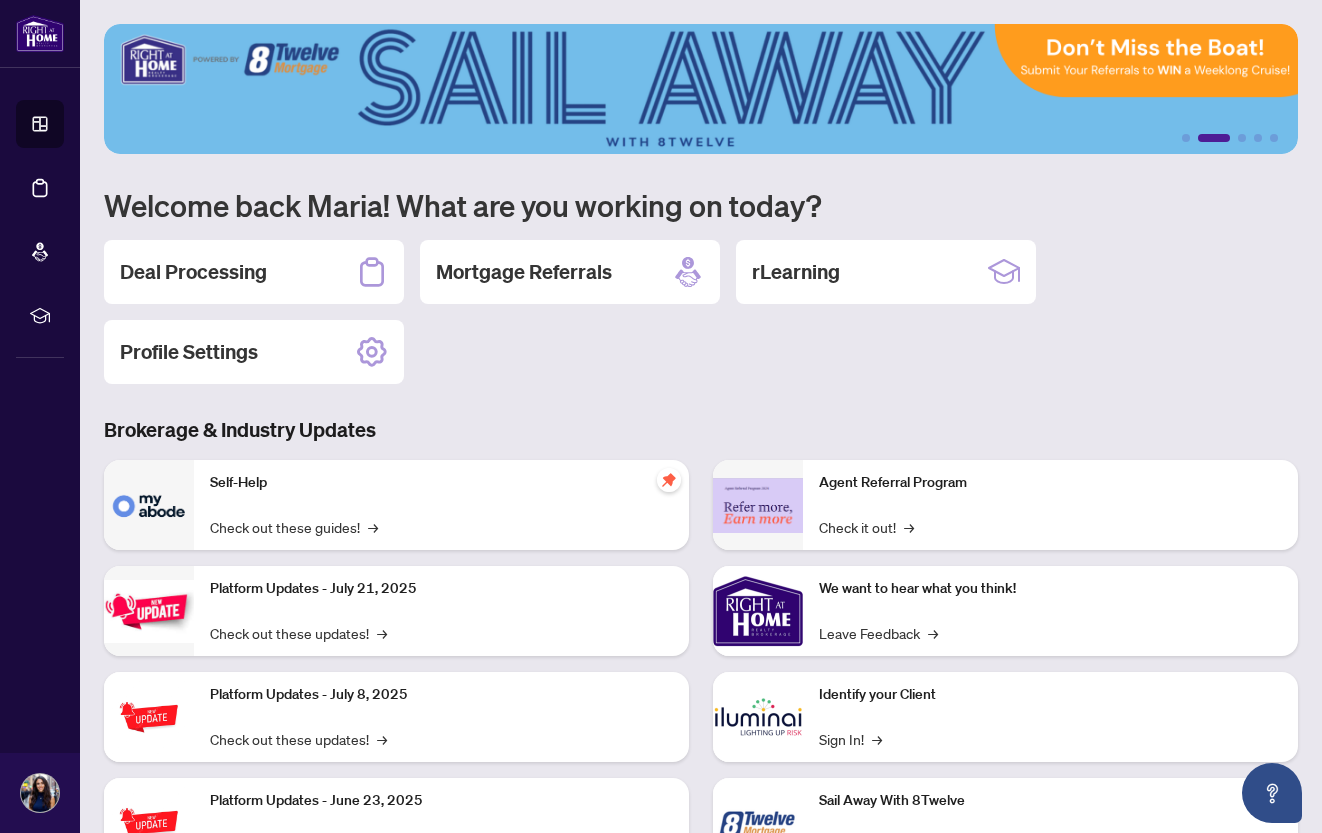 scroll, scrollTop: 0, scrollLeft: 0, axis: both 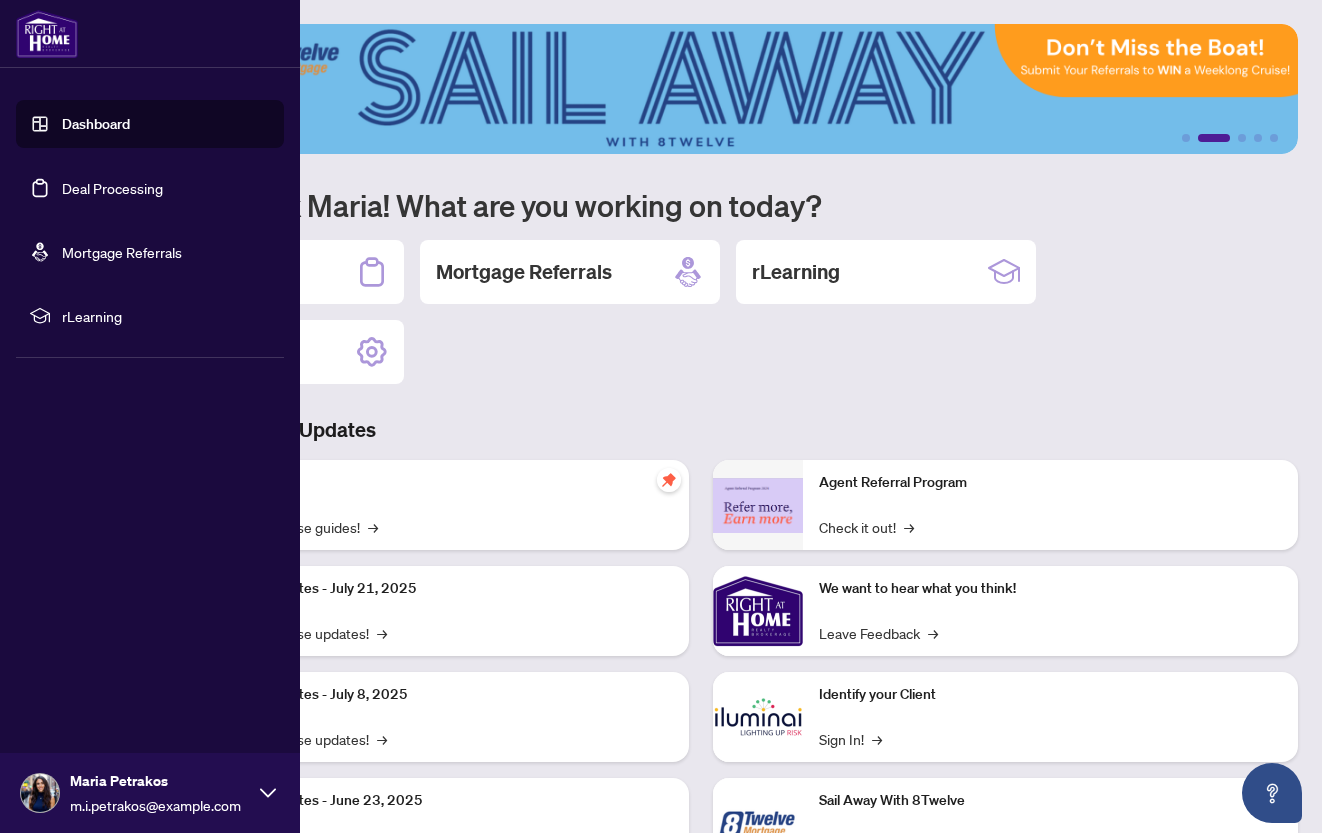 click on "Dashboard" at bounding box center (96, 124) 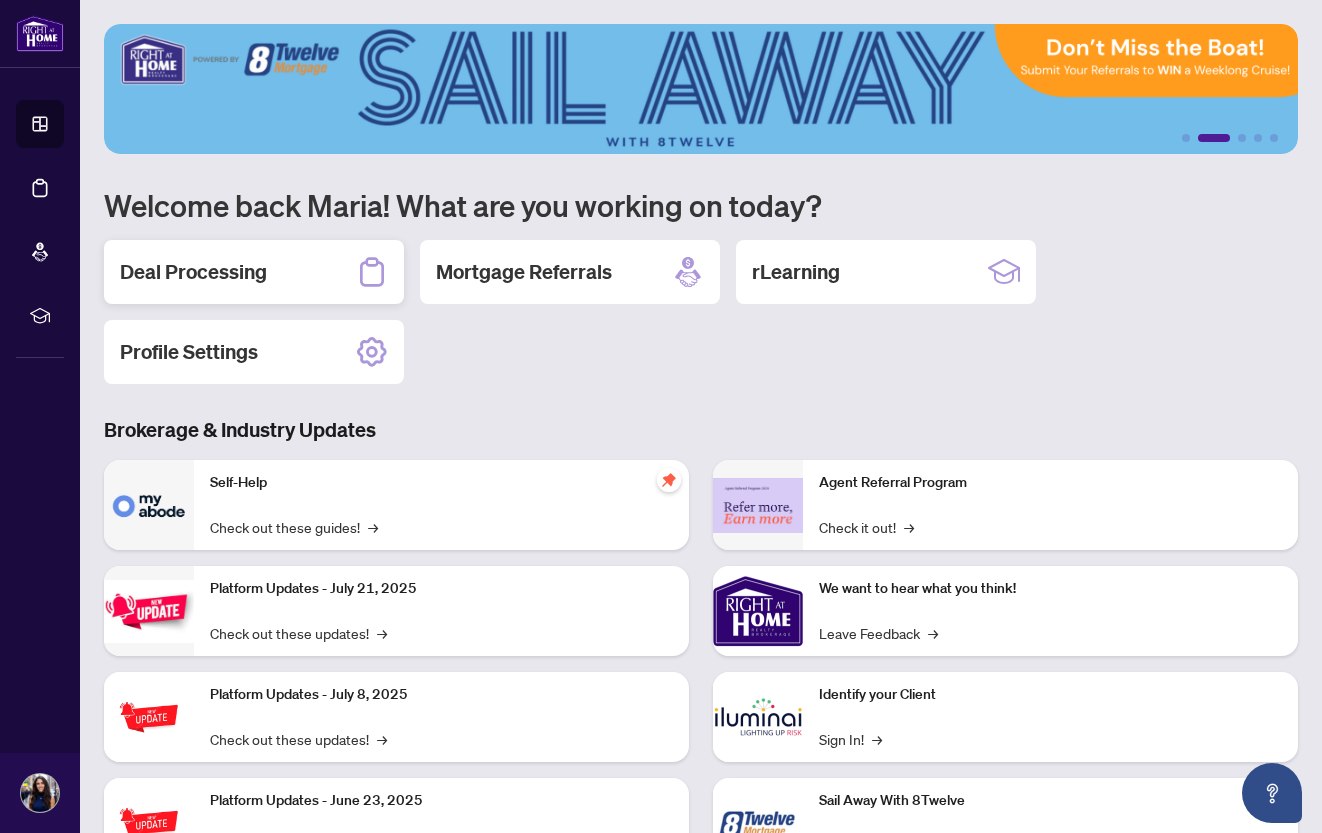 click on "Deal Processing" at bounding box center (193, 272) 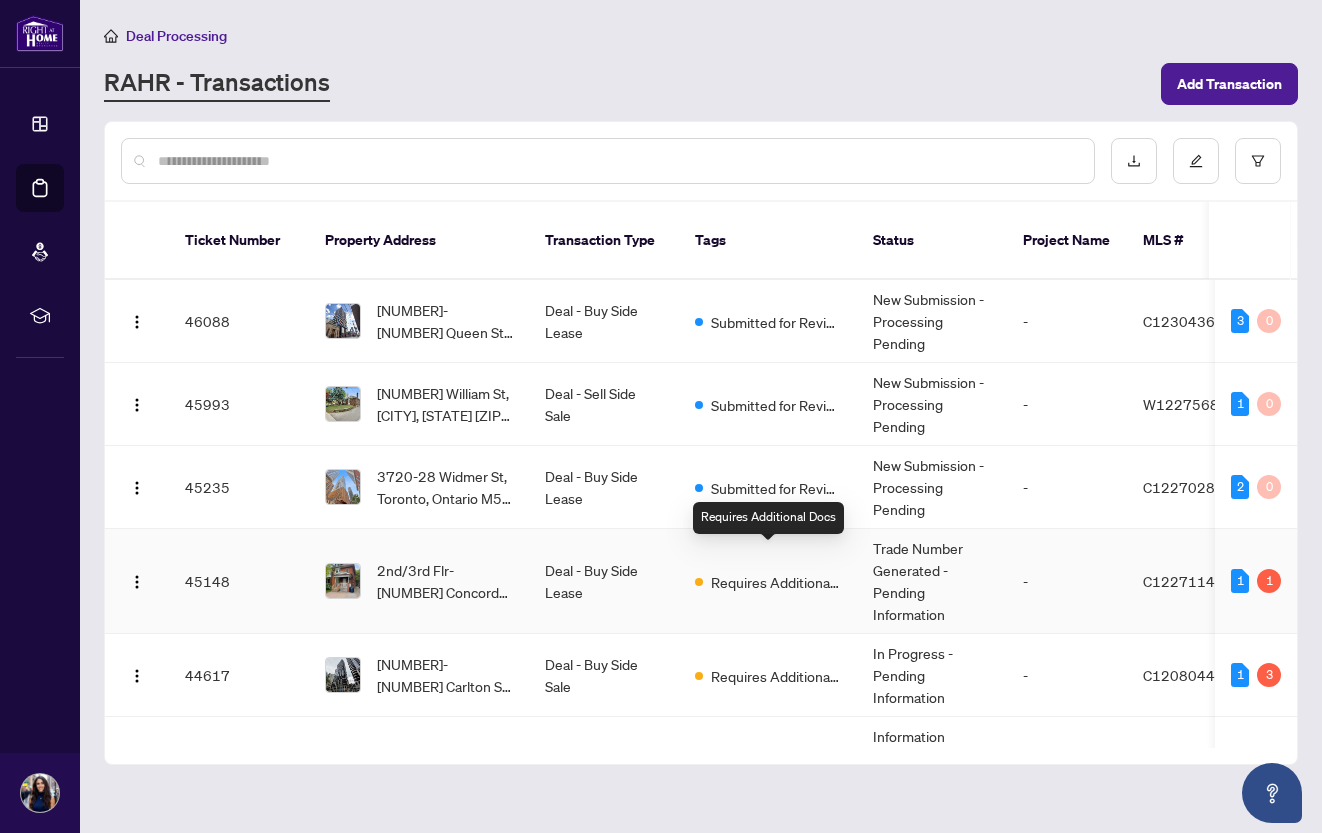 click on "Requires Additional Docs" at bounding box center [776, 582] 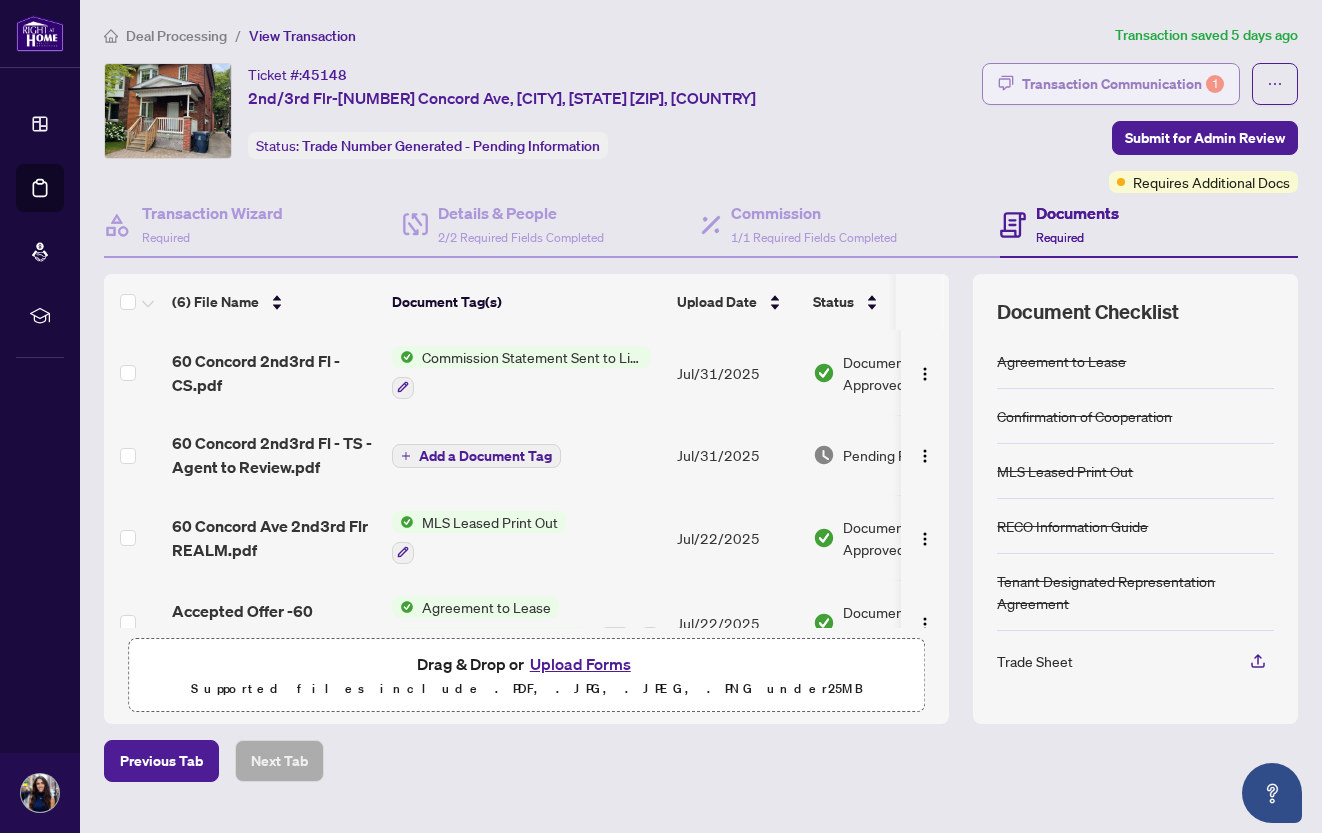 click on "Transaction Communication 1" at bounding box center (1123, 84) 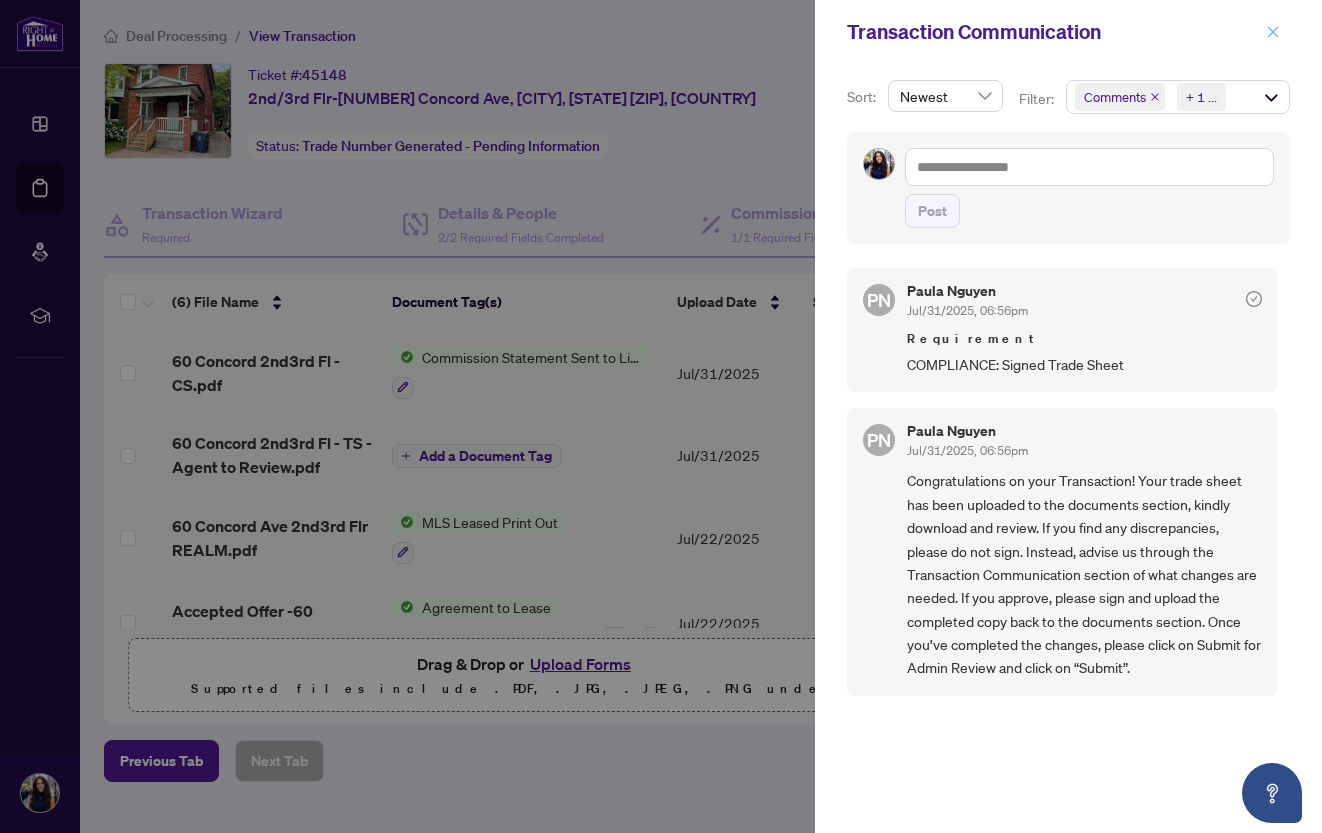 click 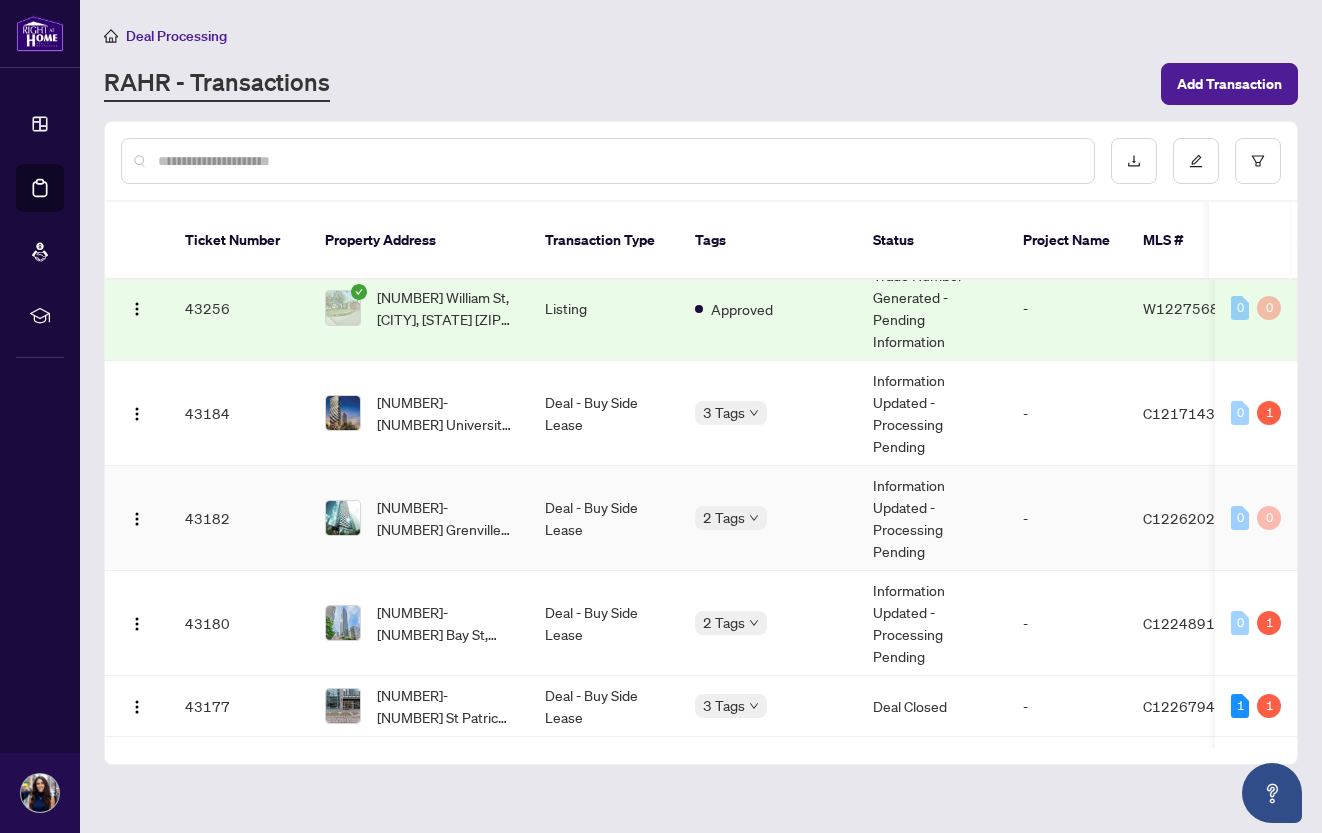 scroll, scrollTop: 569, scrollLeft: 0, axis: vertical 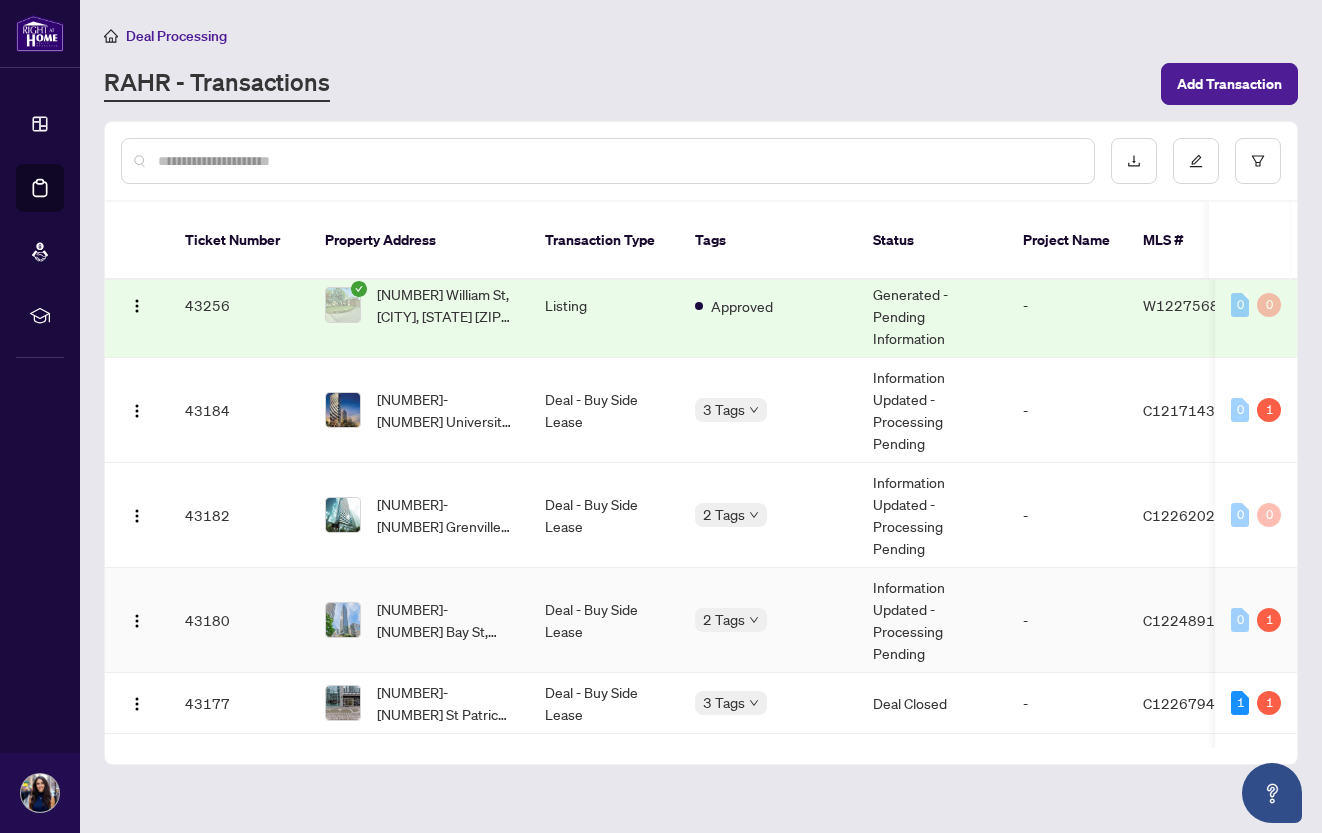 click on "Deal - Buy Side Lease" at bounding box center [604, 620] 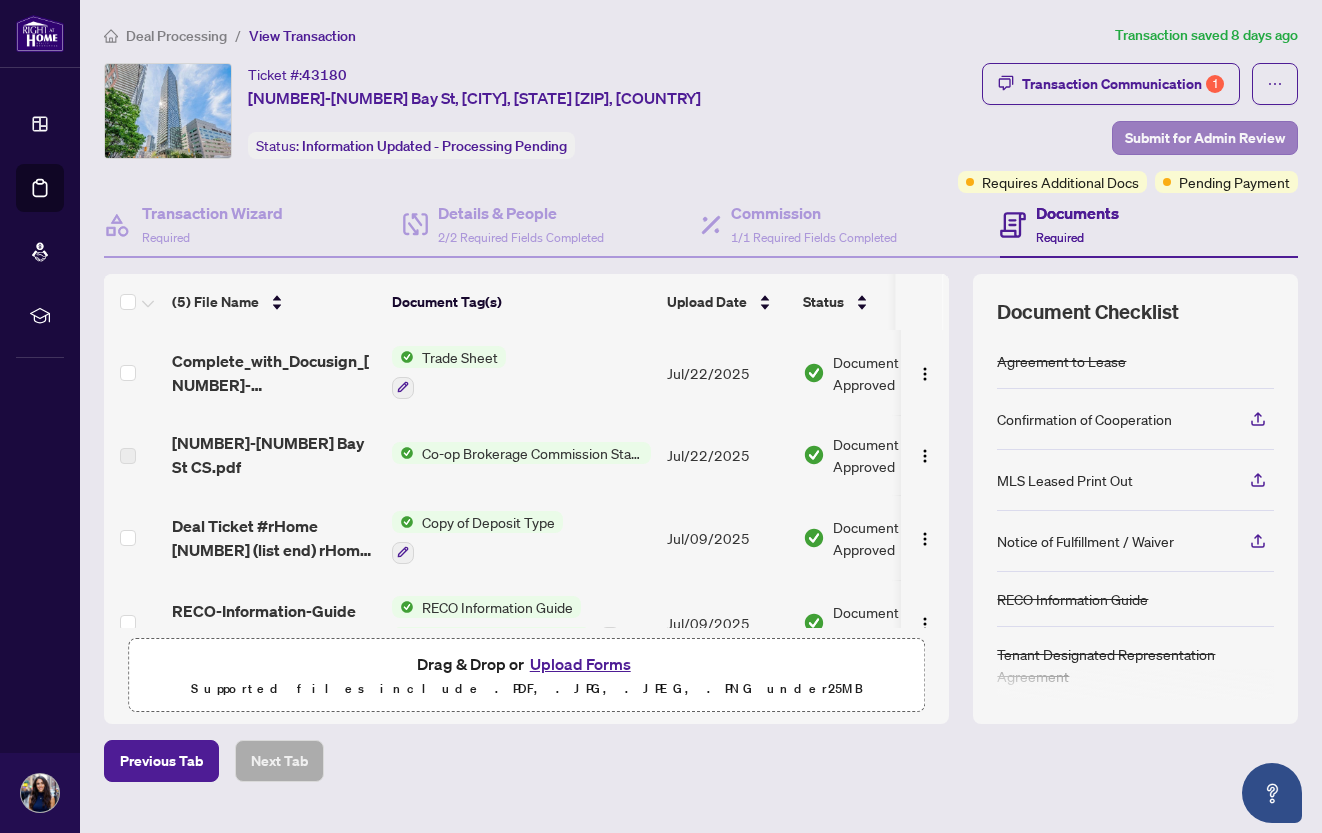 scroll, scrollTop: 0, scrollLeft: 0, axis: both 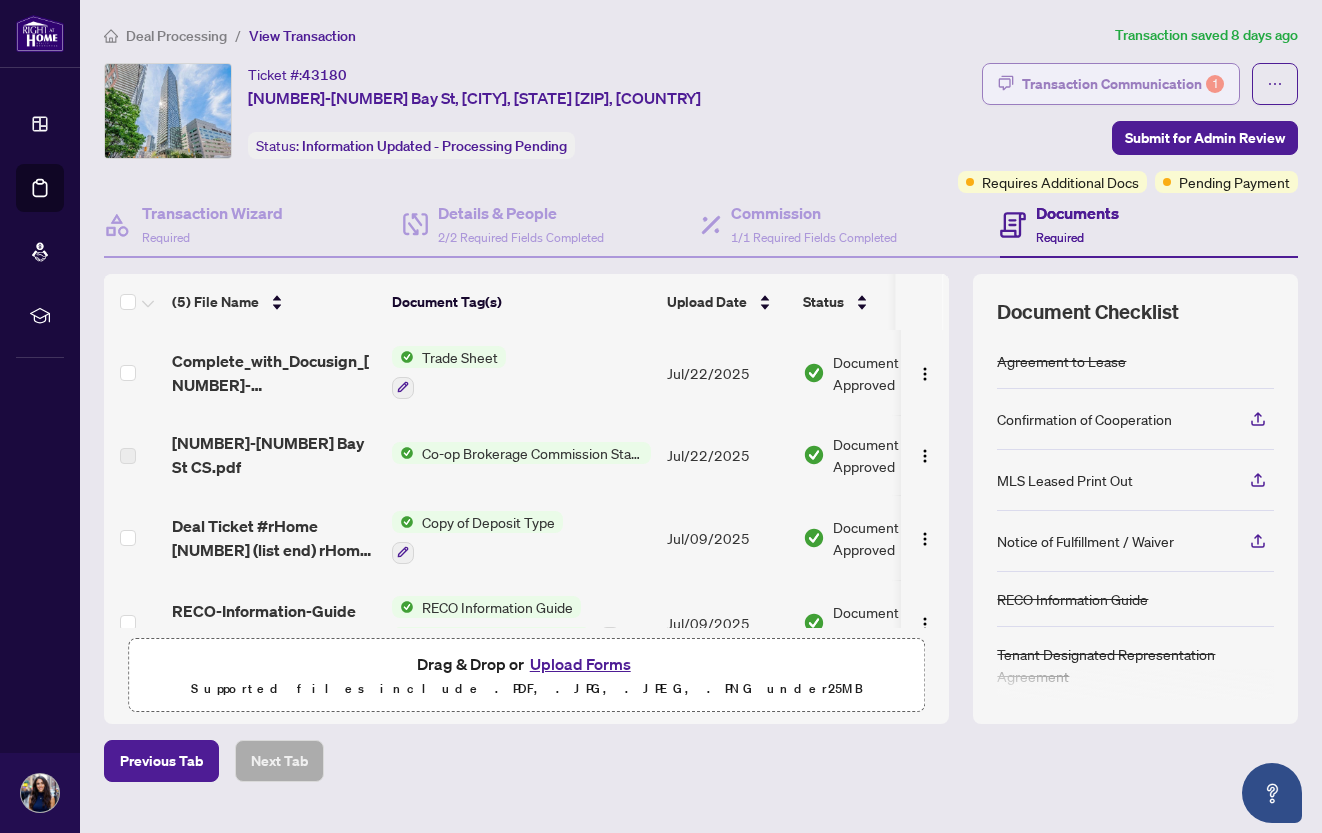 click on "Transaction Communication 1" at bounding box center [1123, 84] 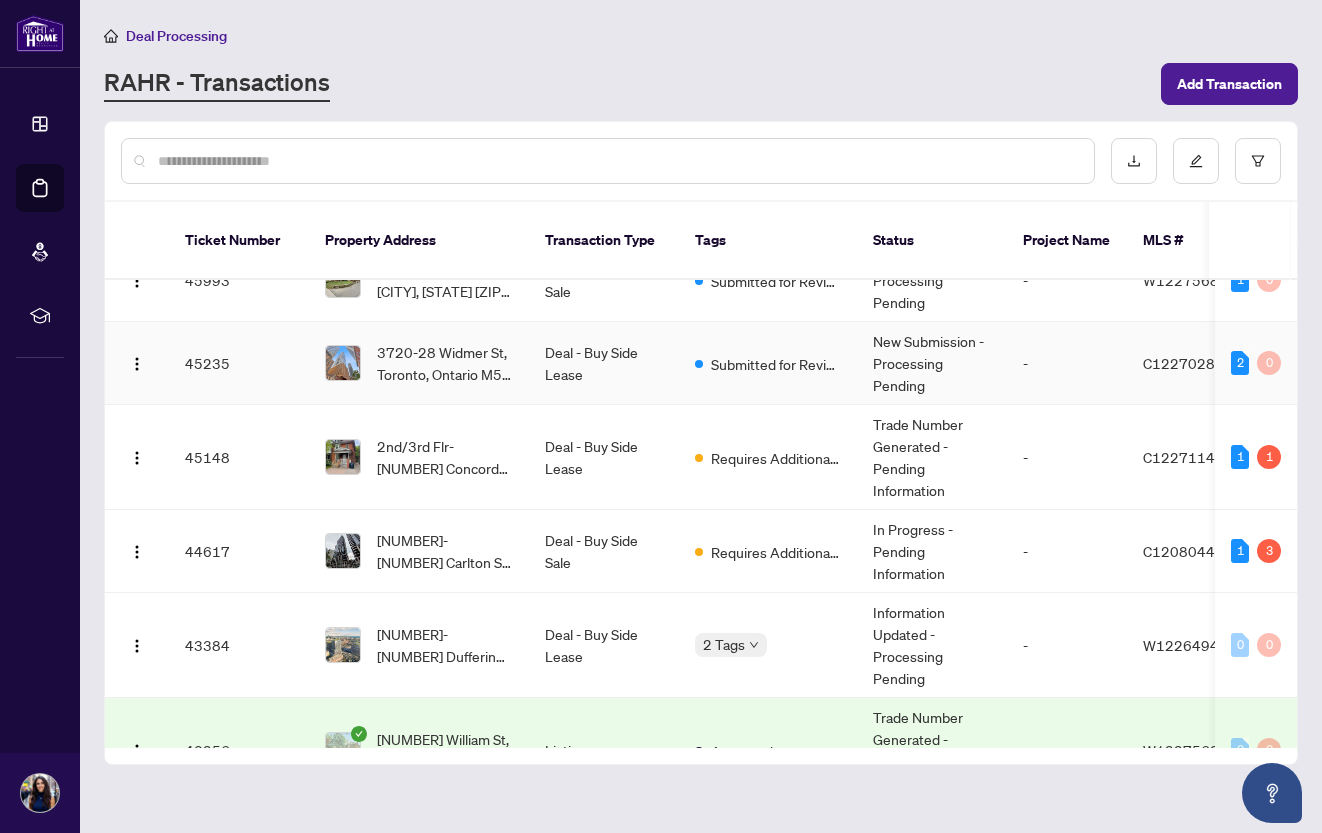 scroll, scrollTop: 126, scrollLeft: 0, axis: vertical 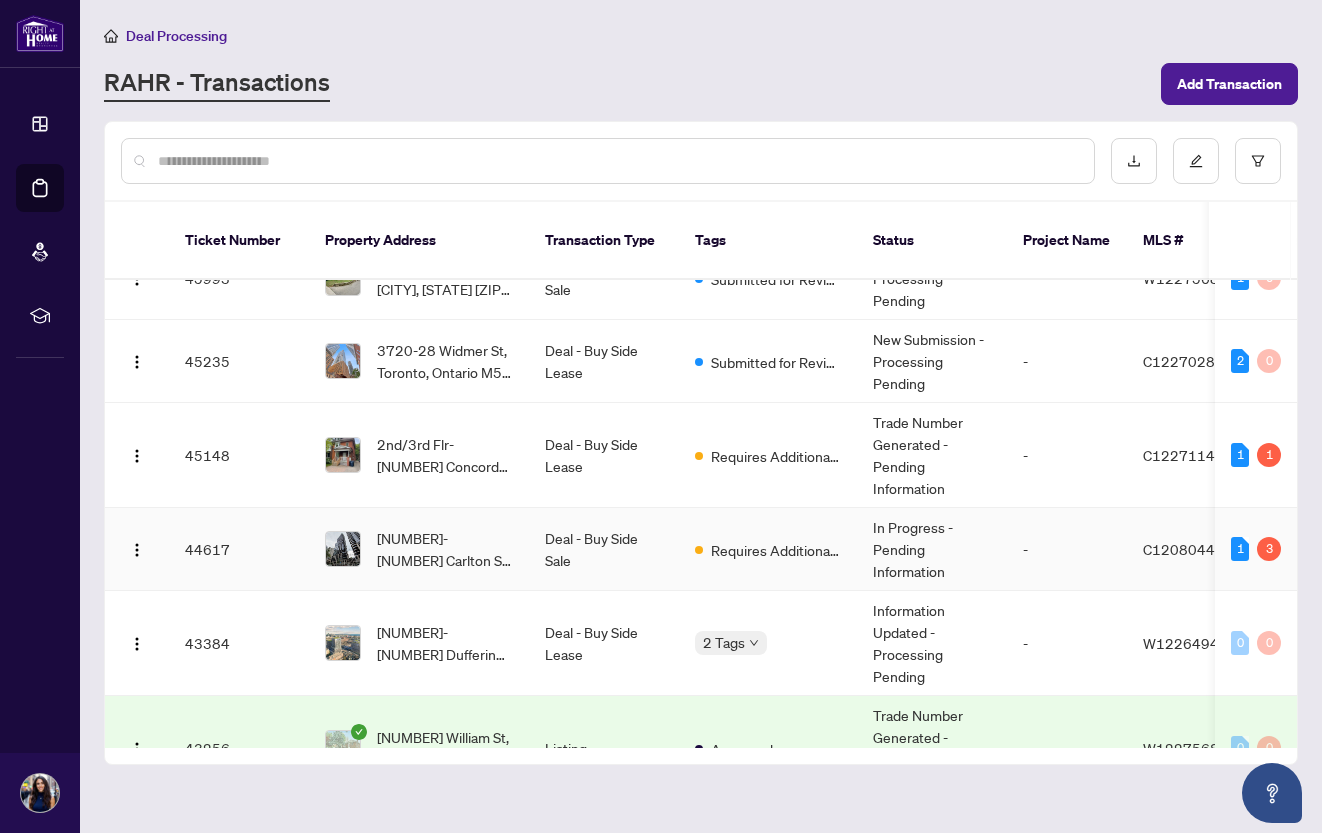 click on "[NUMBER]-[NUMBER] Carlton St, [CITY], [STATE] [ZIP], [COUNTRY]" at bounding box center [445, 549] 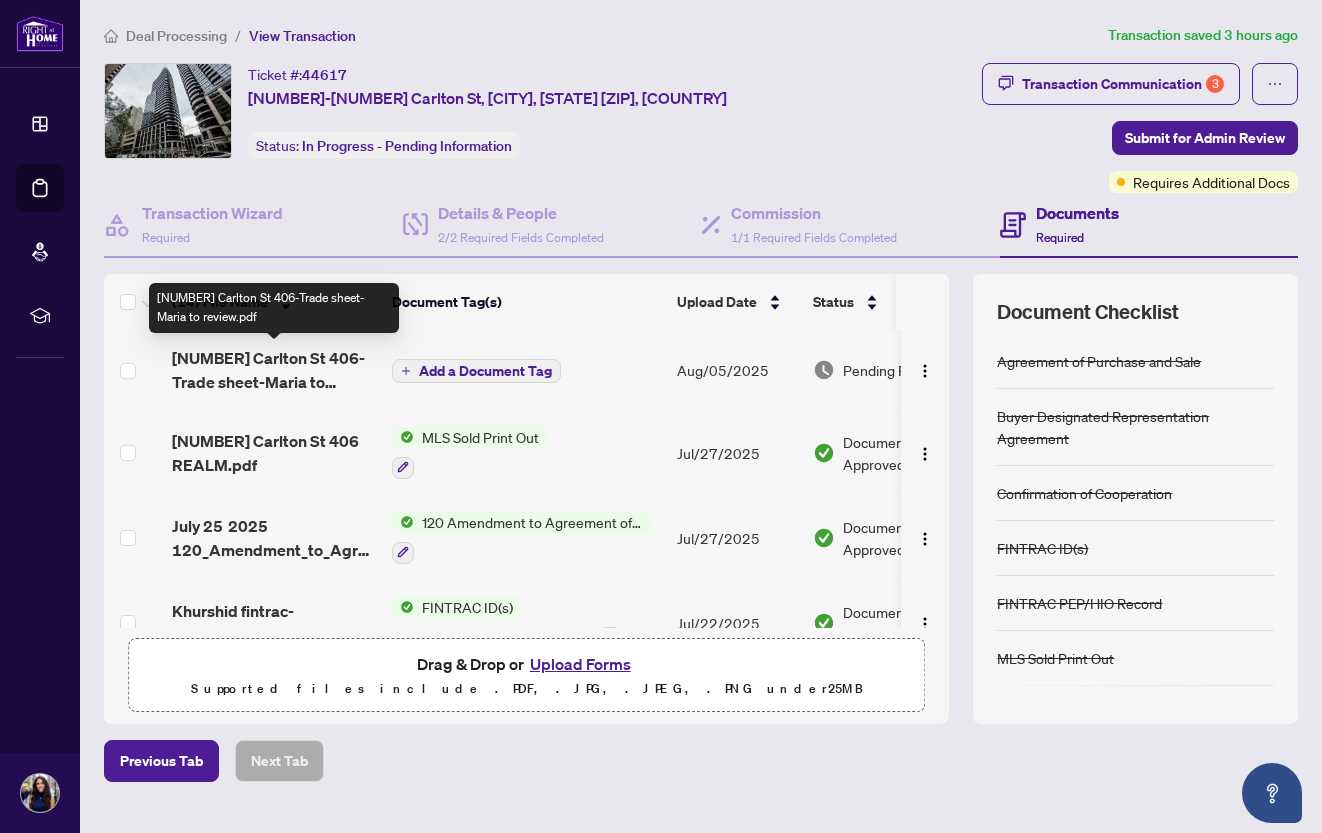 click on "[NUMBER] Carlton St 406-Trade sheet-Maria to review.pdf" at bounding box center (274, 370) 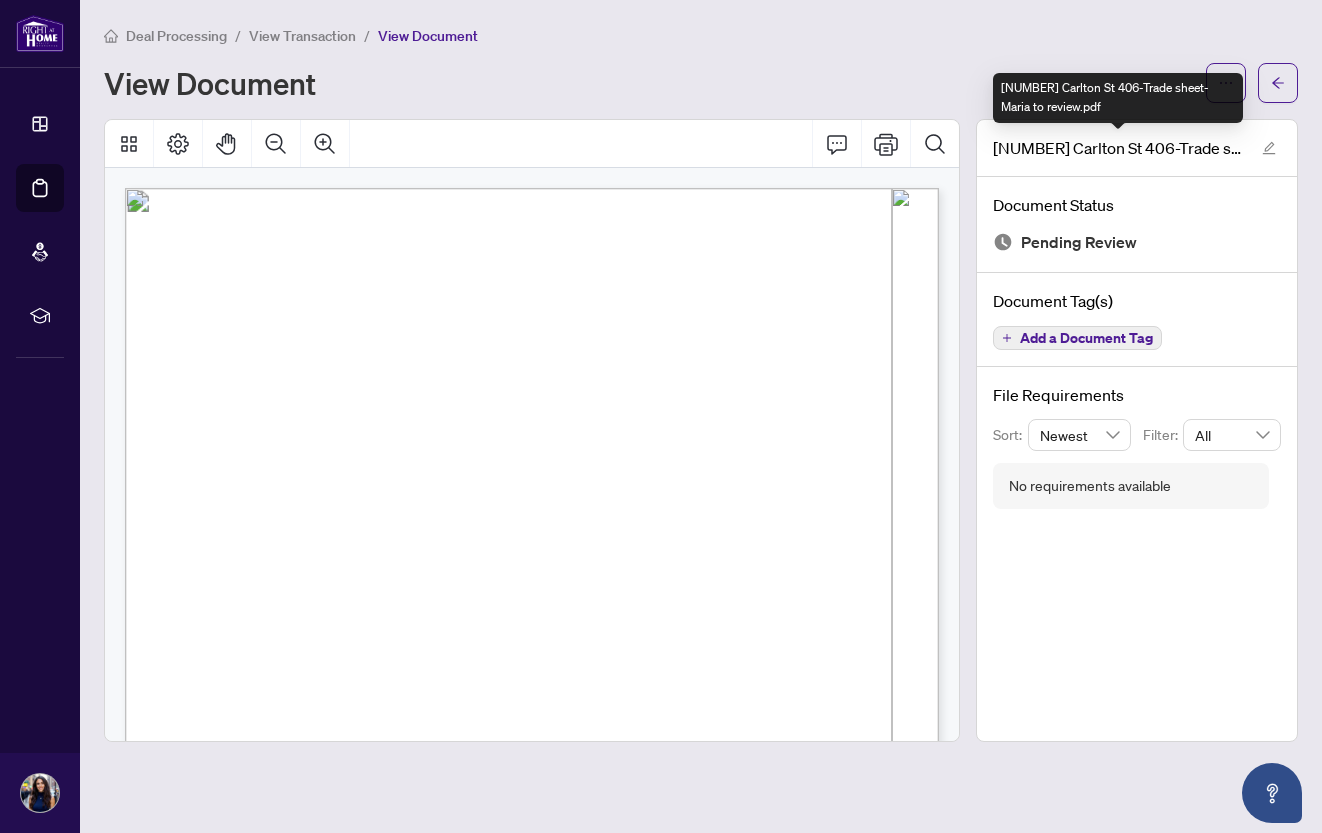 scroll, scrollTop: 0, scrollLeft: 0, axis: both 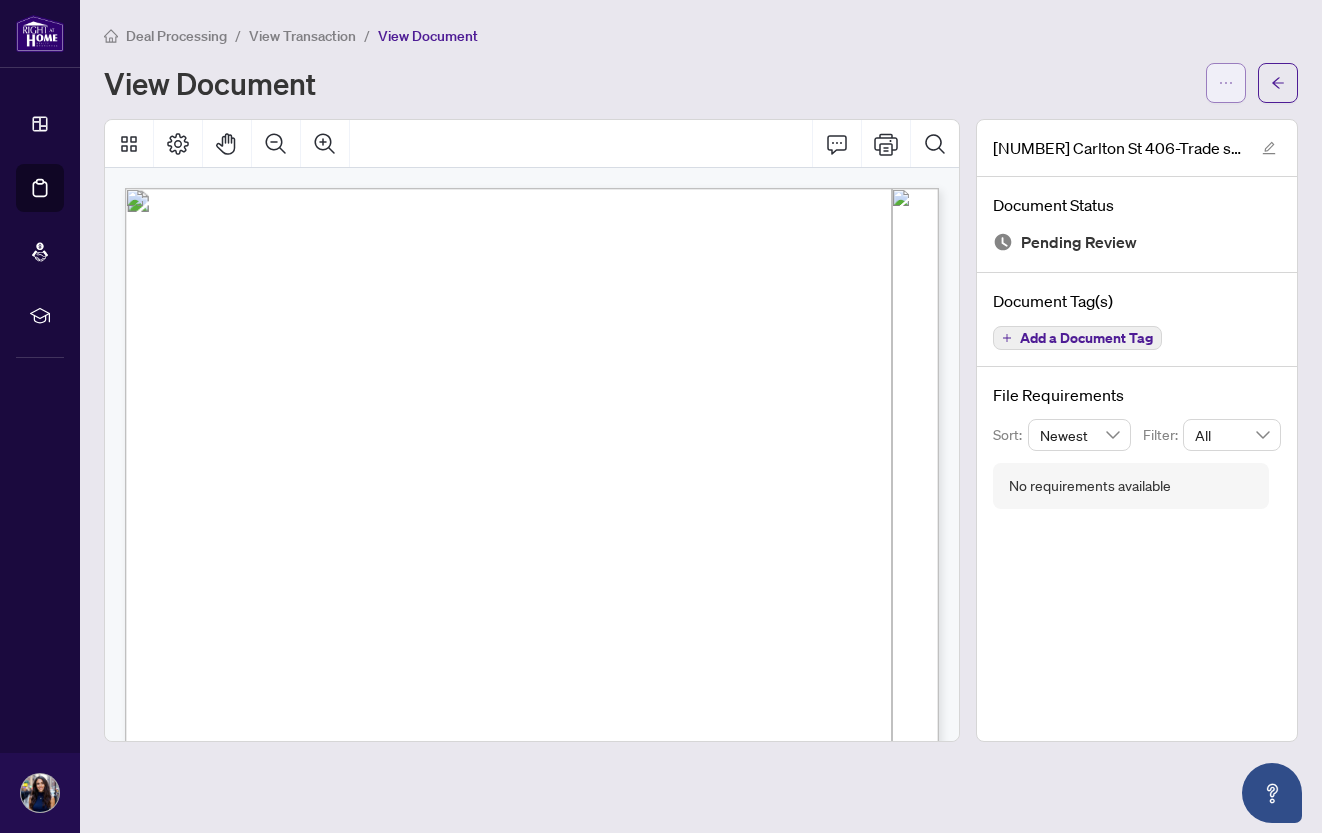 click at bounding box center (1226, 83) 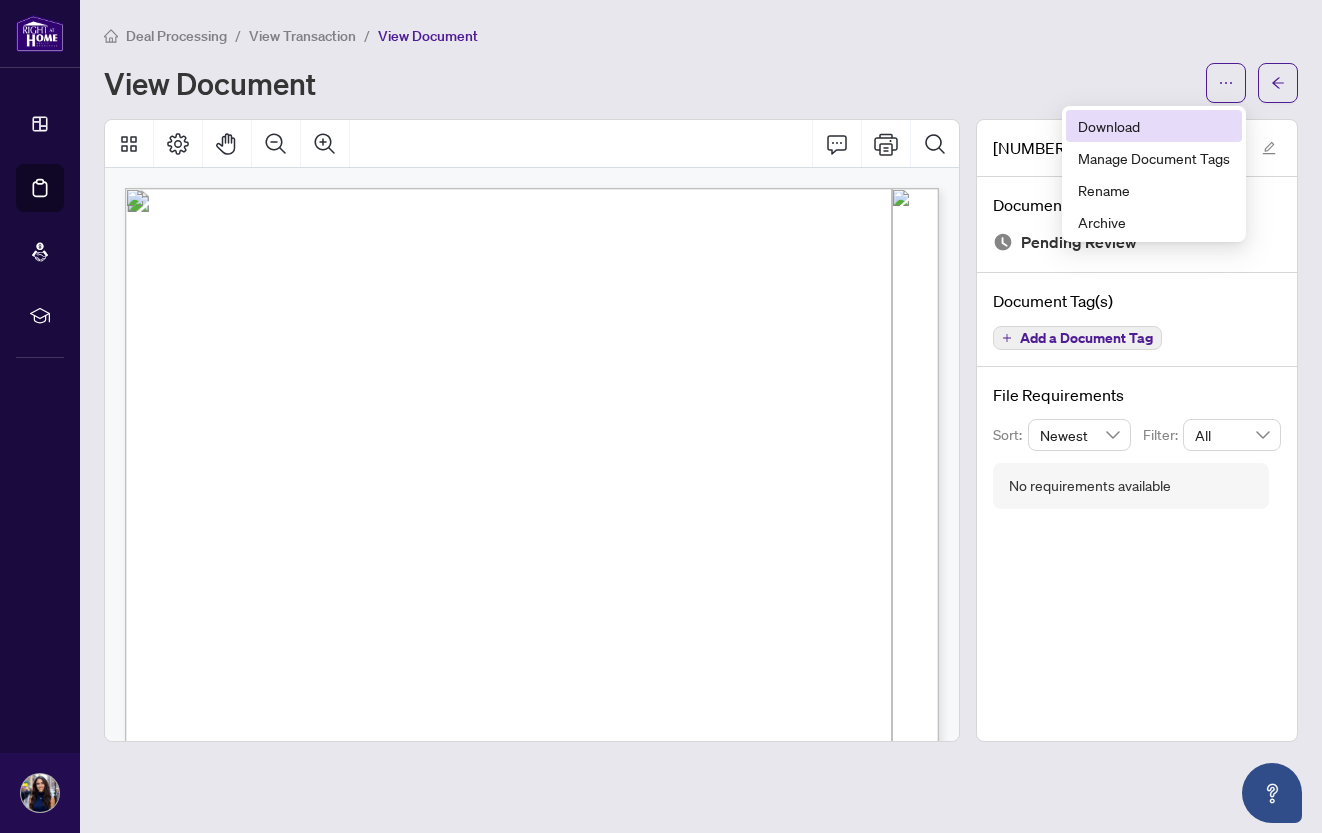 click on "Download" at bounding box center (1154, 126) 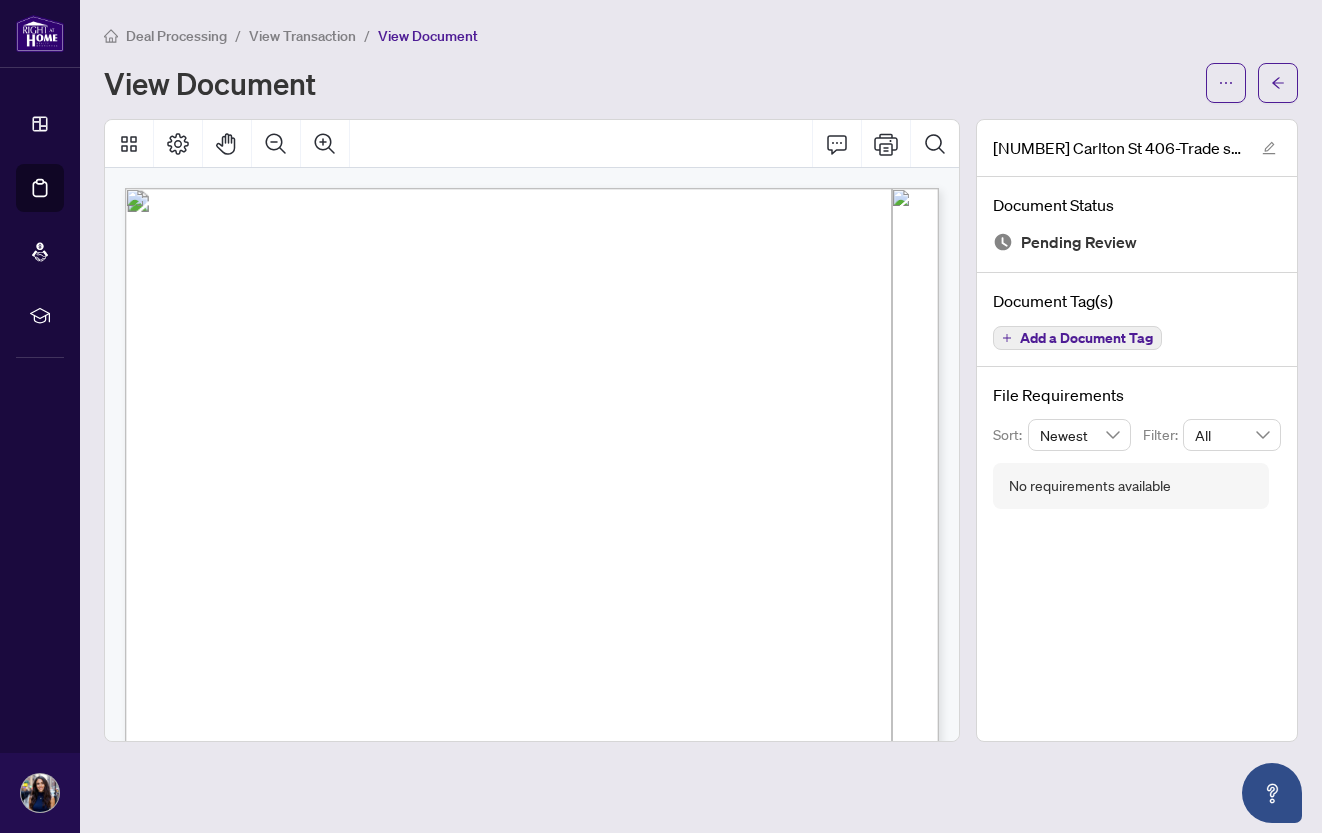 click on "Deal Processing" at bounding box center [176, 36] 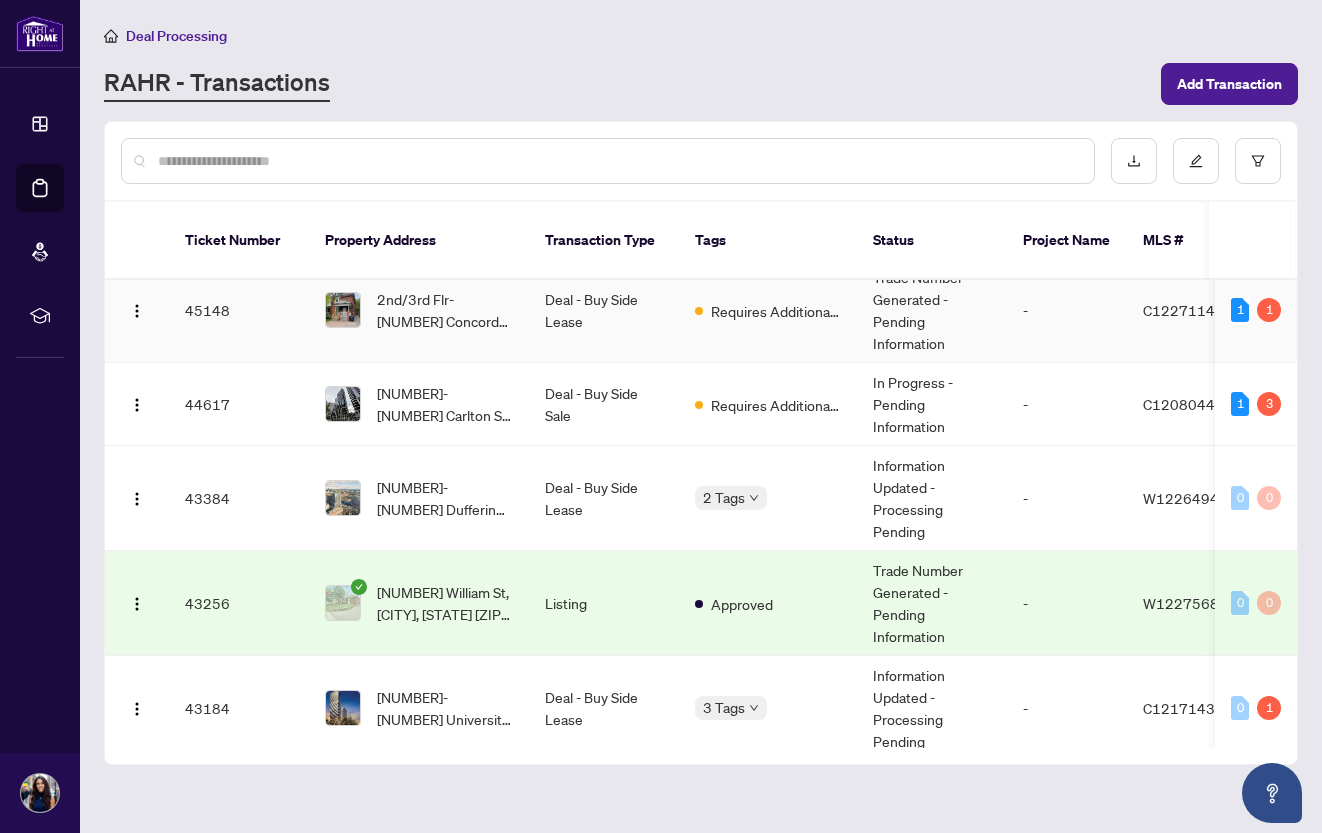 scroll, scrollTop: 212, scrollLeft: 0, axis: vertical 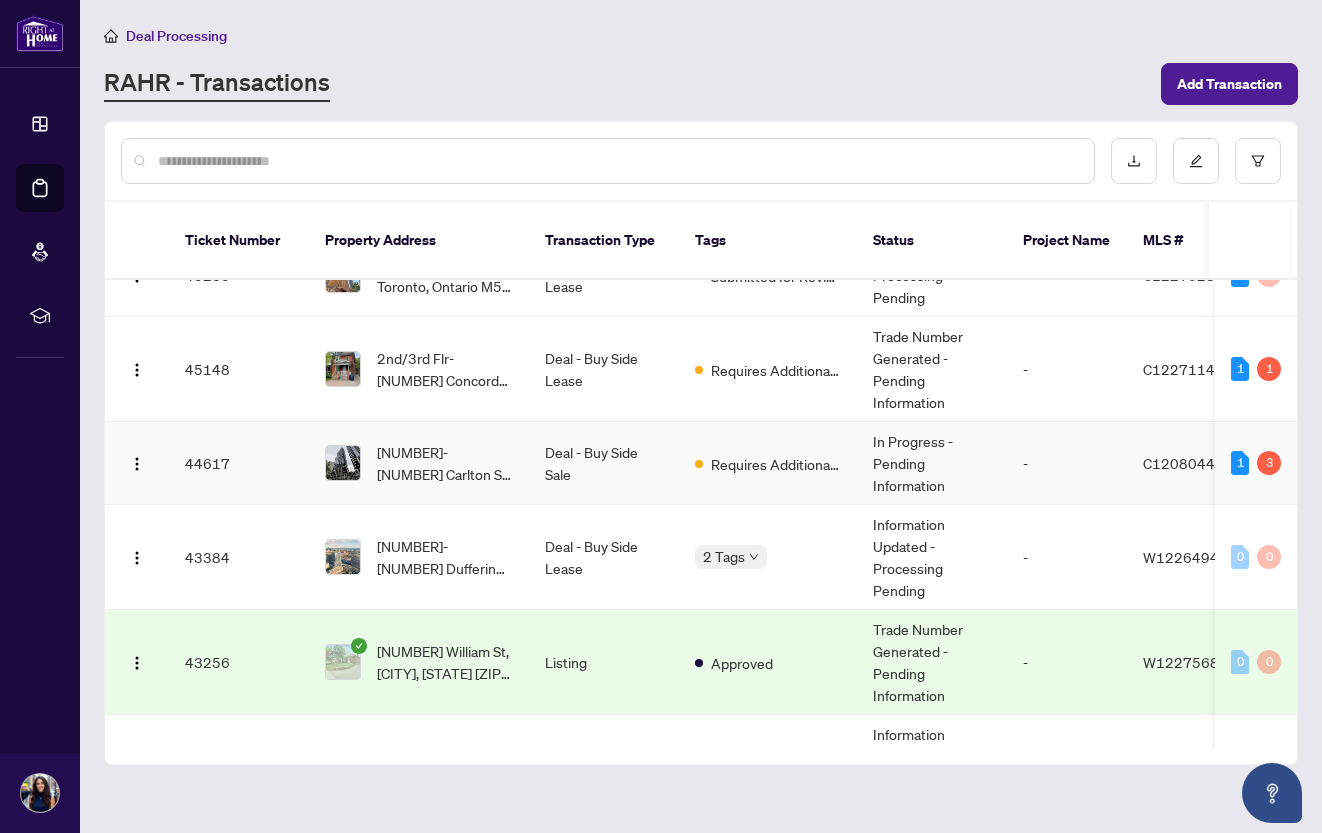 click on "[NUMBER]-[NUMBER] Carlton St, [CITY], [STATE] [ZIP], [COUNTRY]" at bounding box center (445, 463) 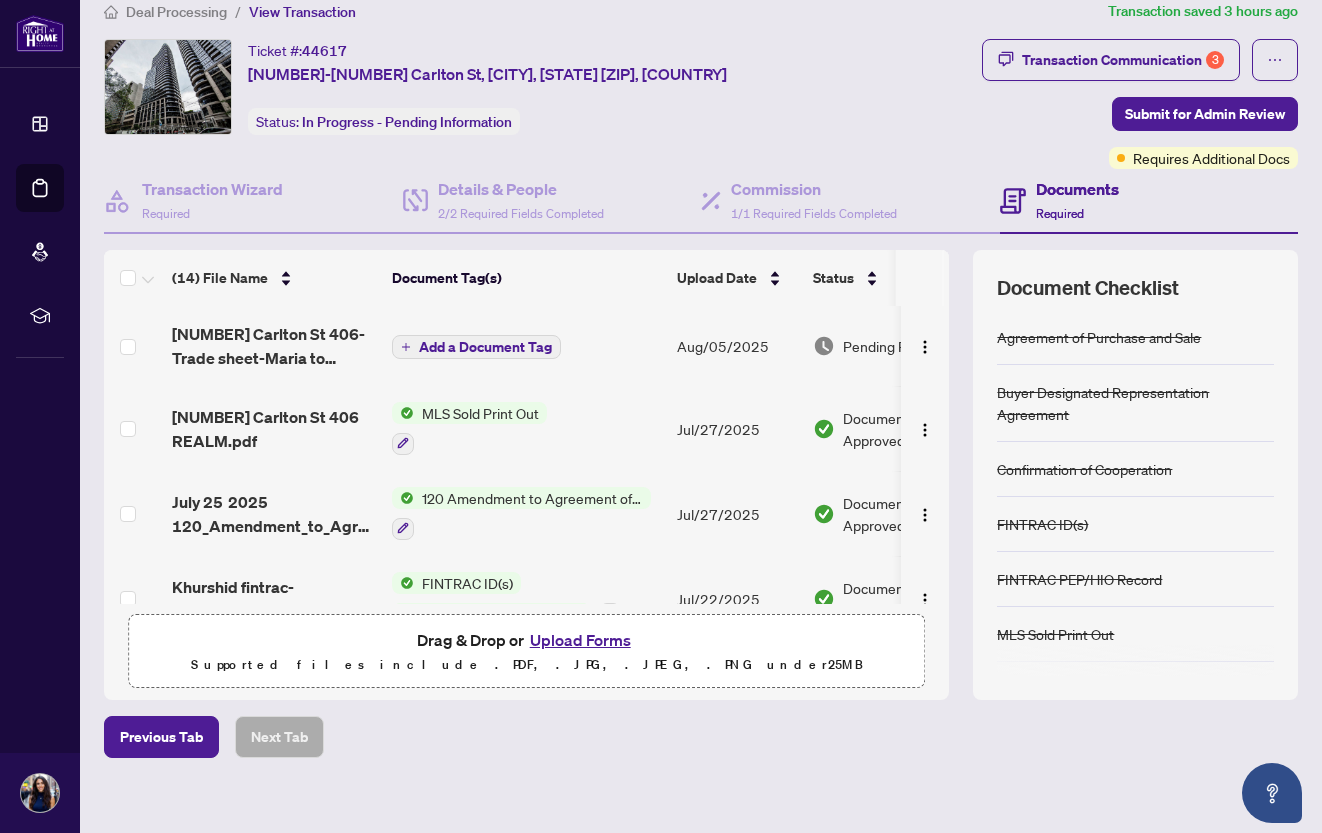 scroll, scrollTop: 32, scrollLeft: 0, axis: vertical 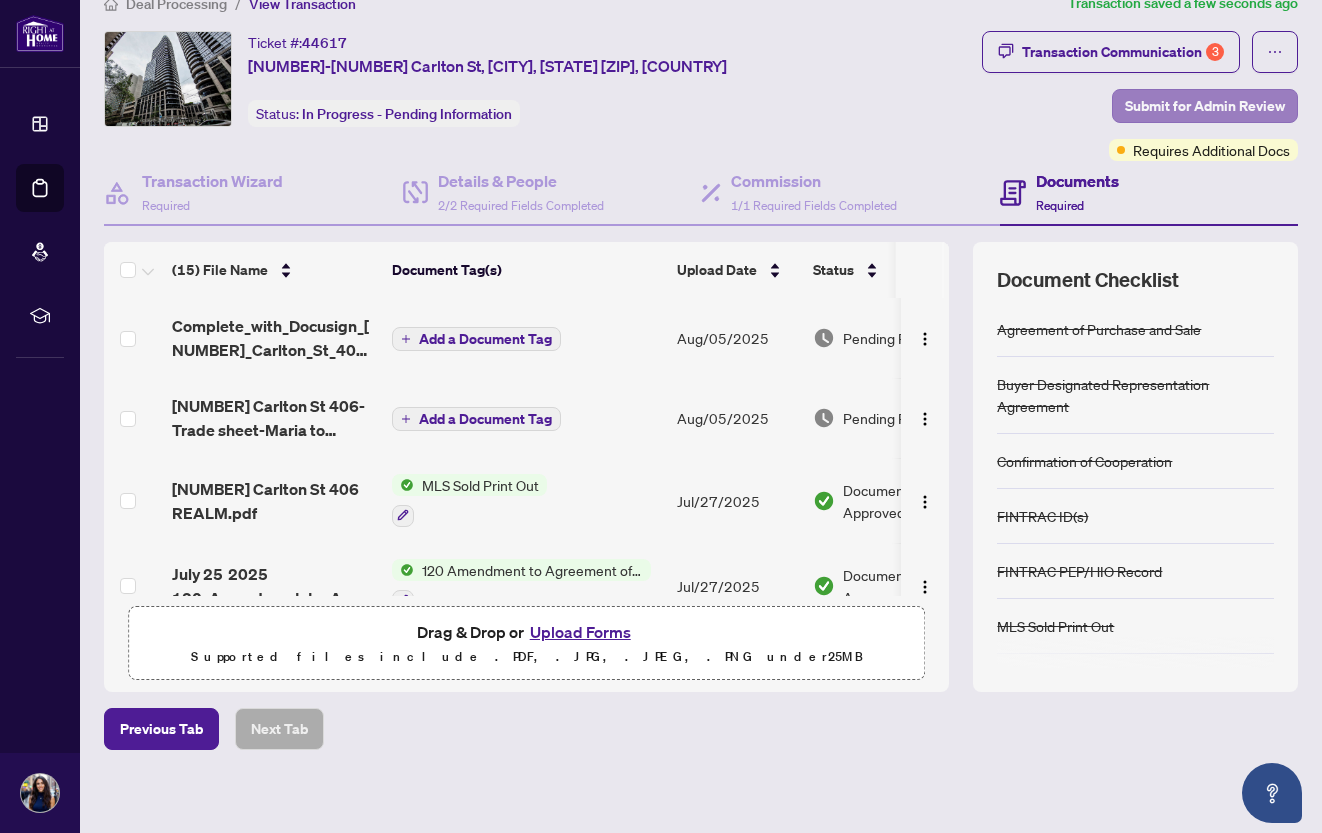click on "Submit for Admin Review" at bounding box center (1205, 106) 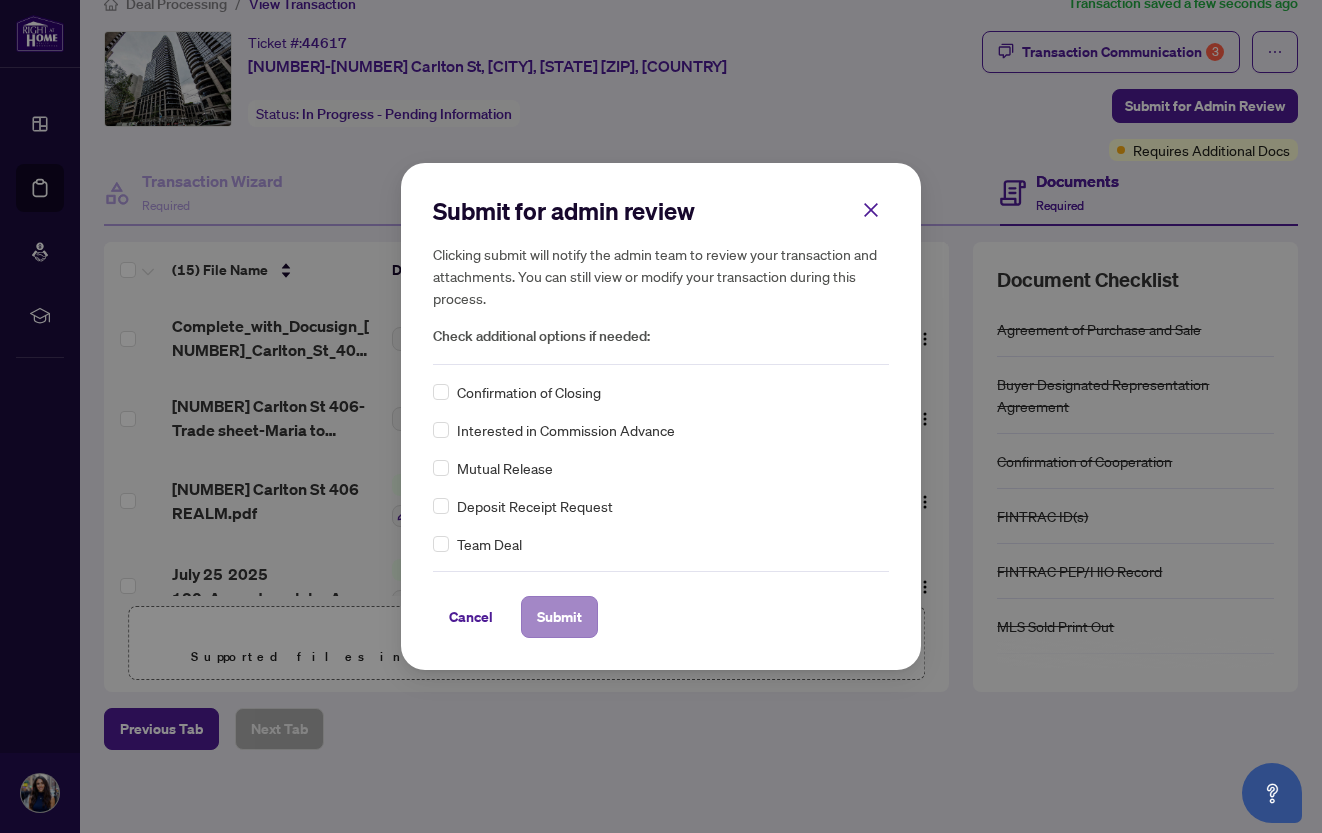 click on "Submit" at bounding box center (559, 617) 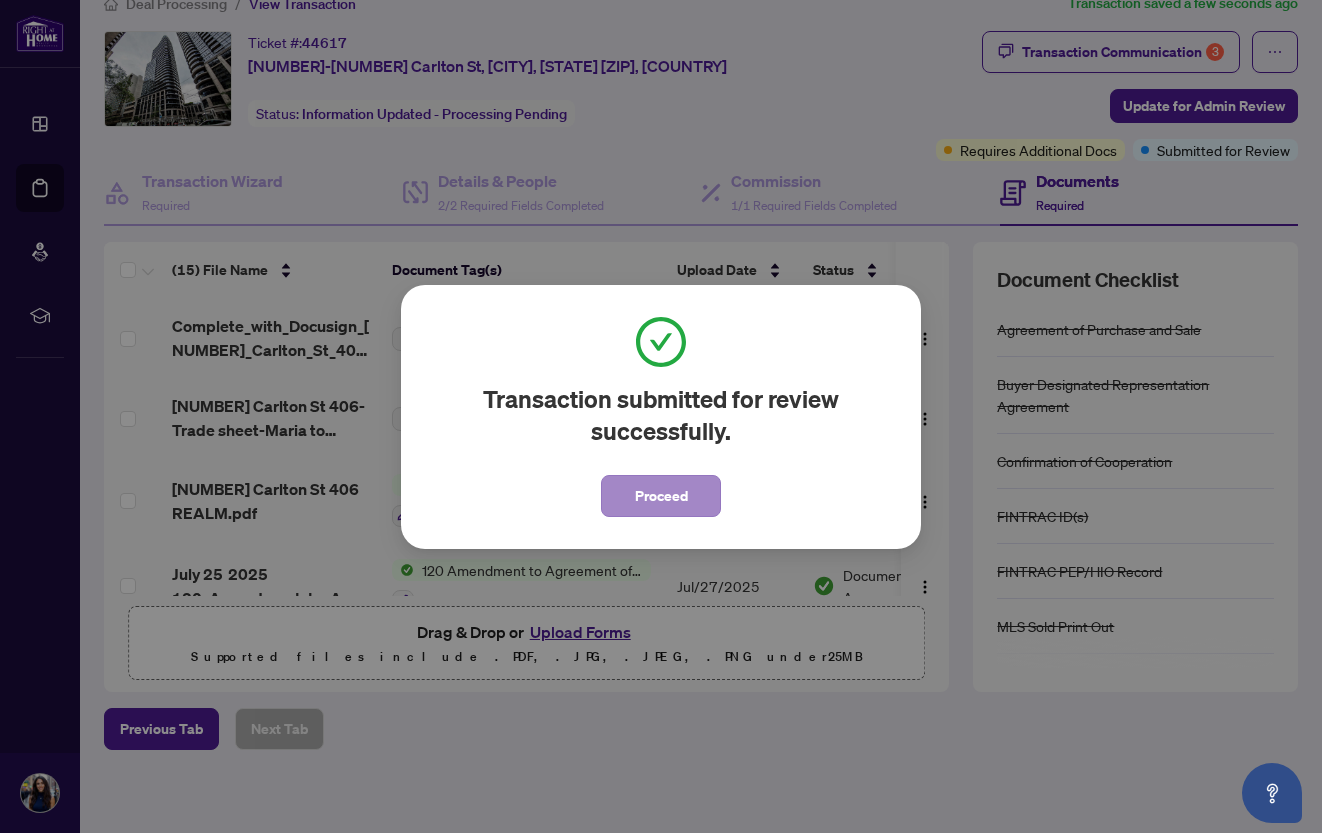 click on "Proceed" at bounding box center (661, 496) 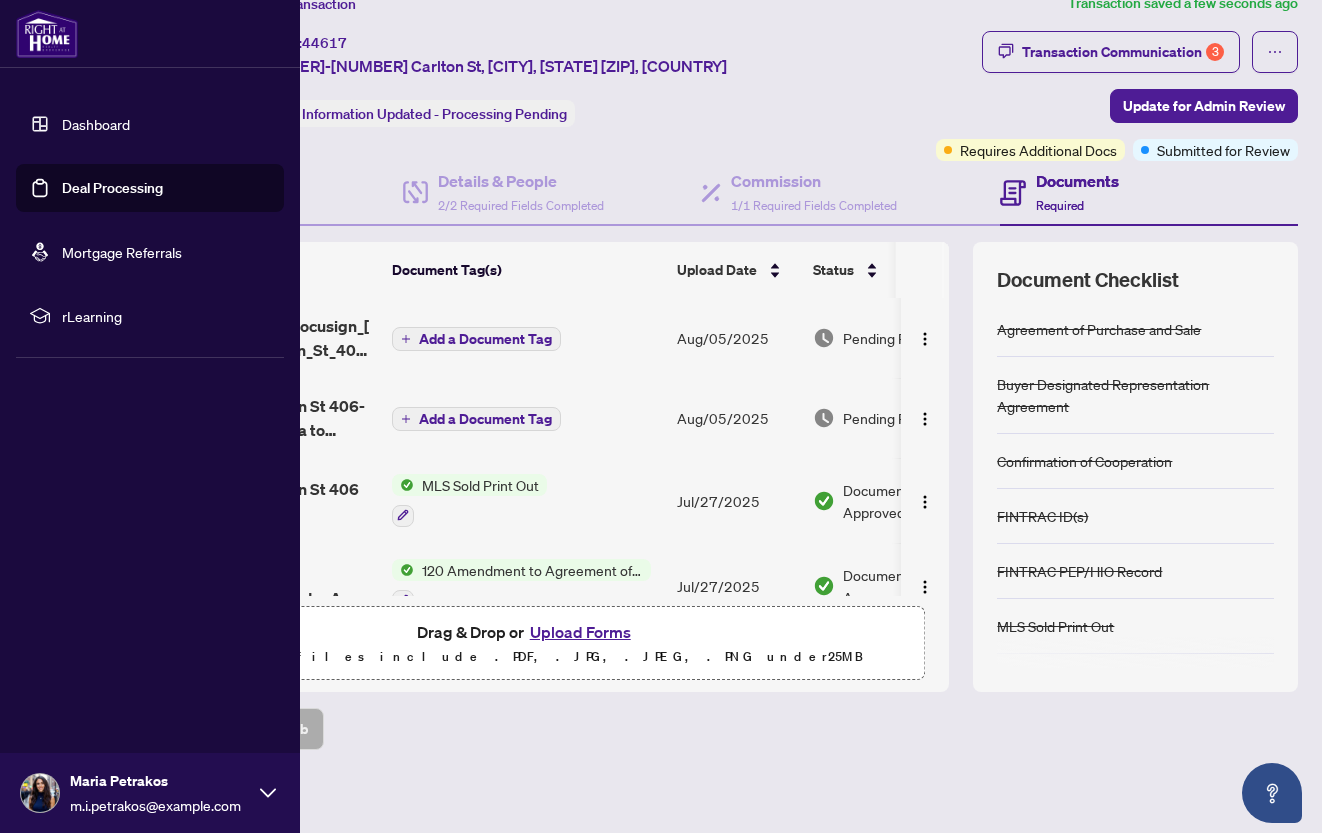 click on "Dashboard" at bounding box center [96, 124] 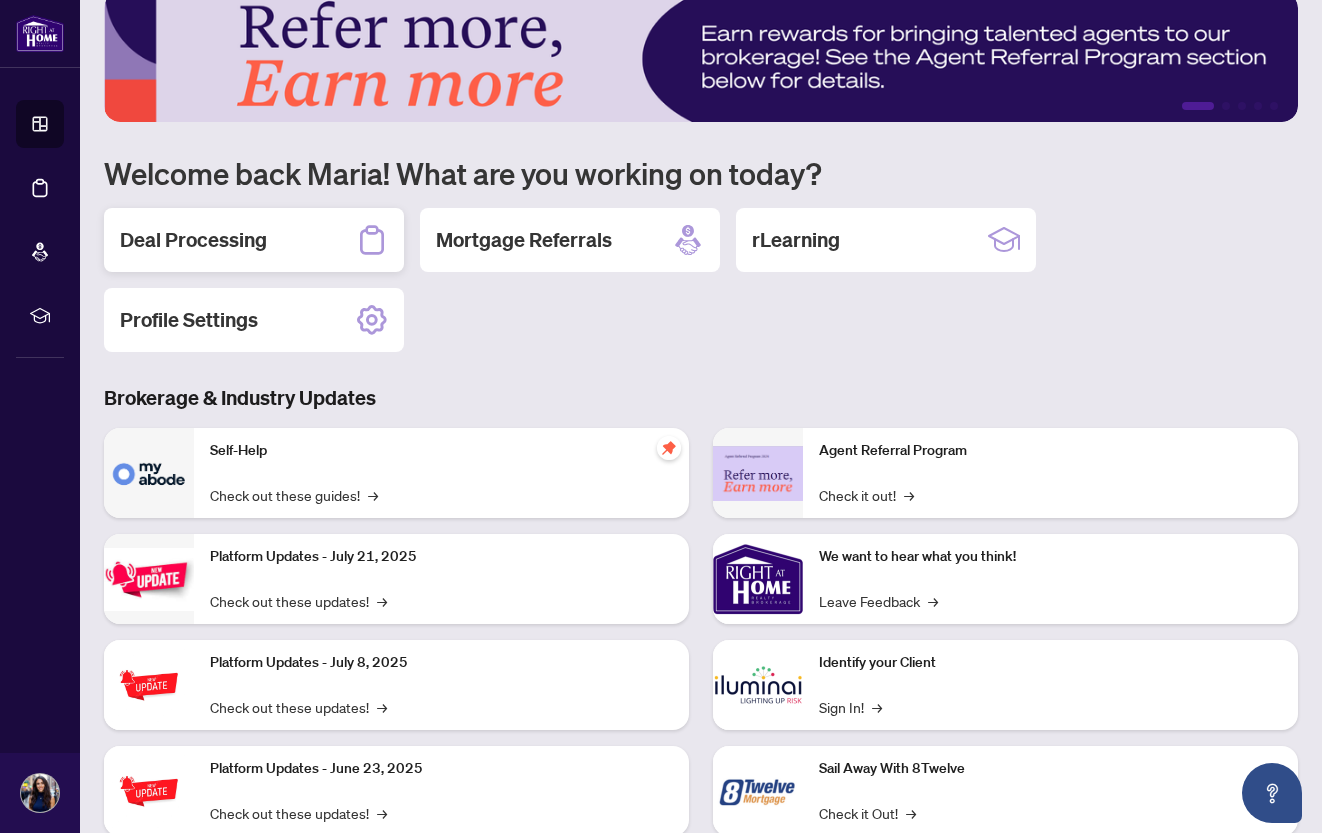 click on "Deal Processing" at bounding box center (193, 240) 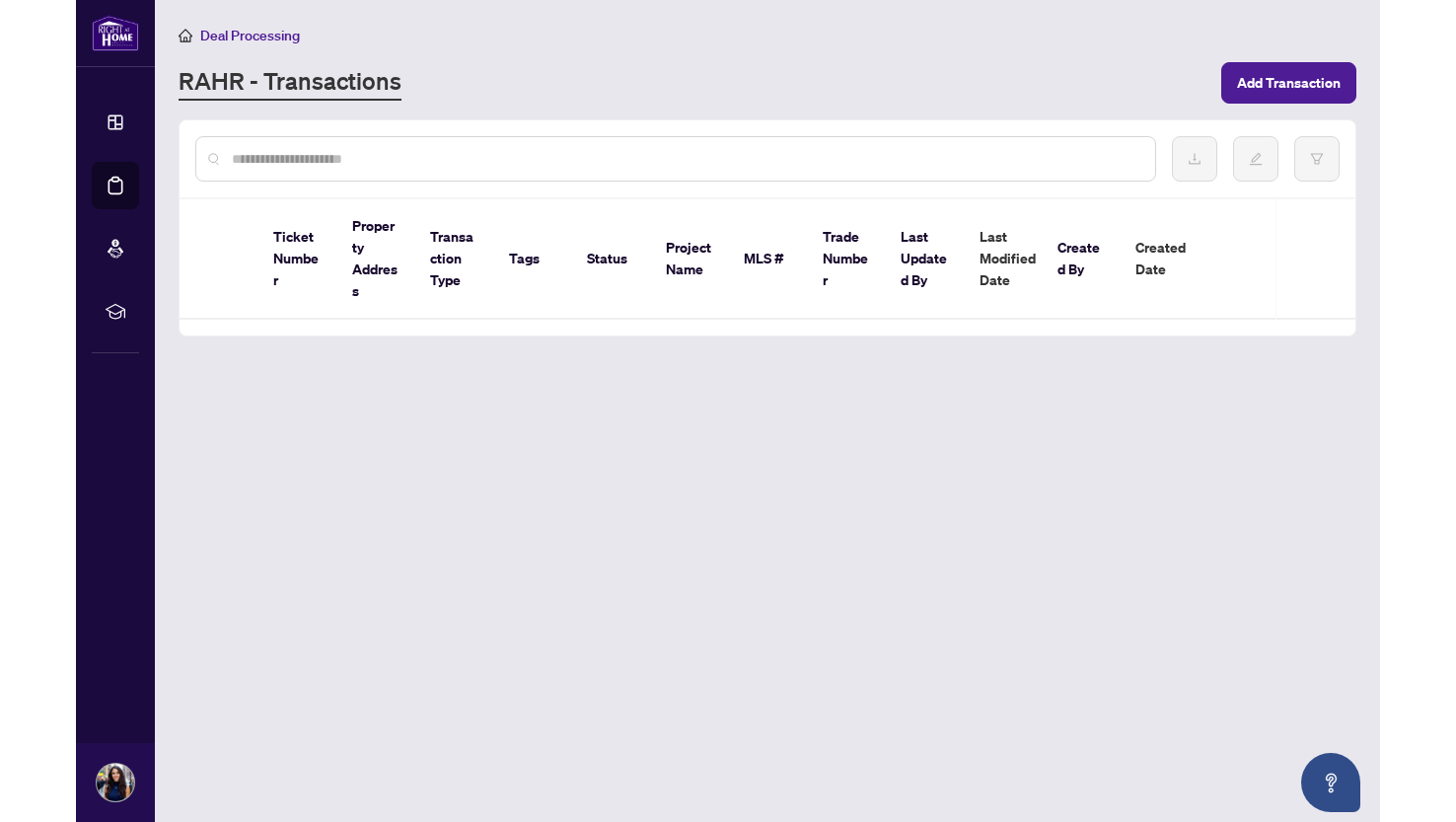 scroll, scrollTop: 0, scrollLeft: 0, axis: both 